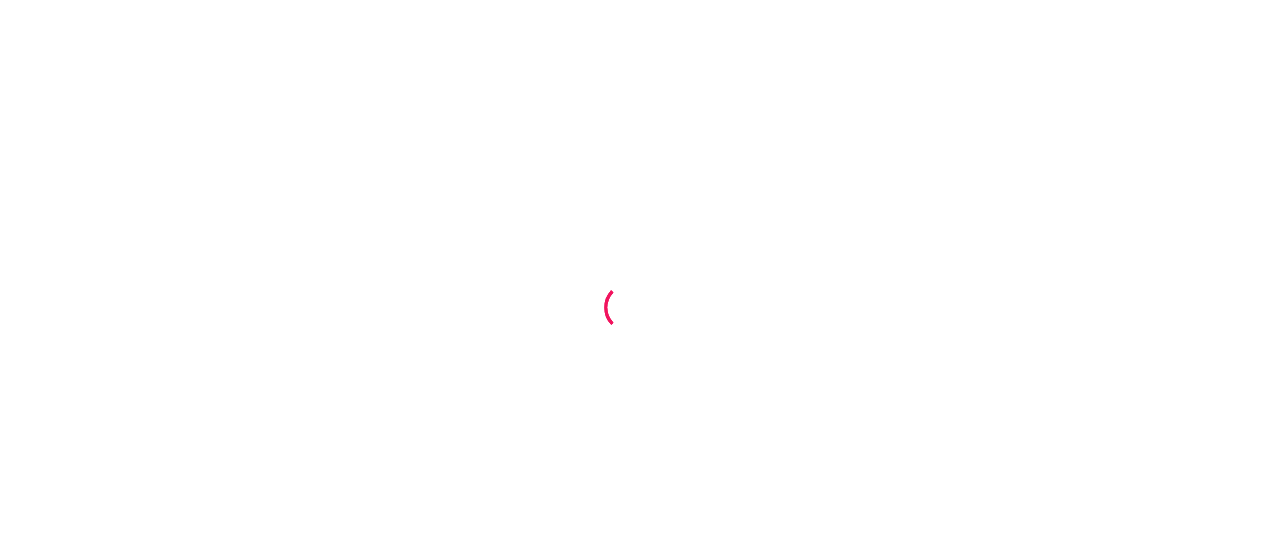 scroll, scrollTop: 0, scrollLeft: 0, axis: both 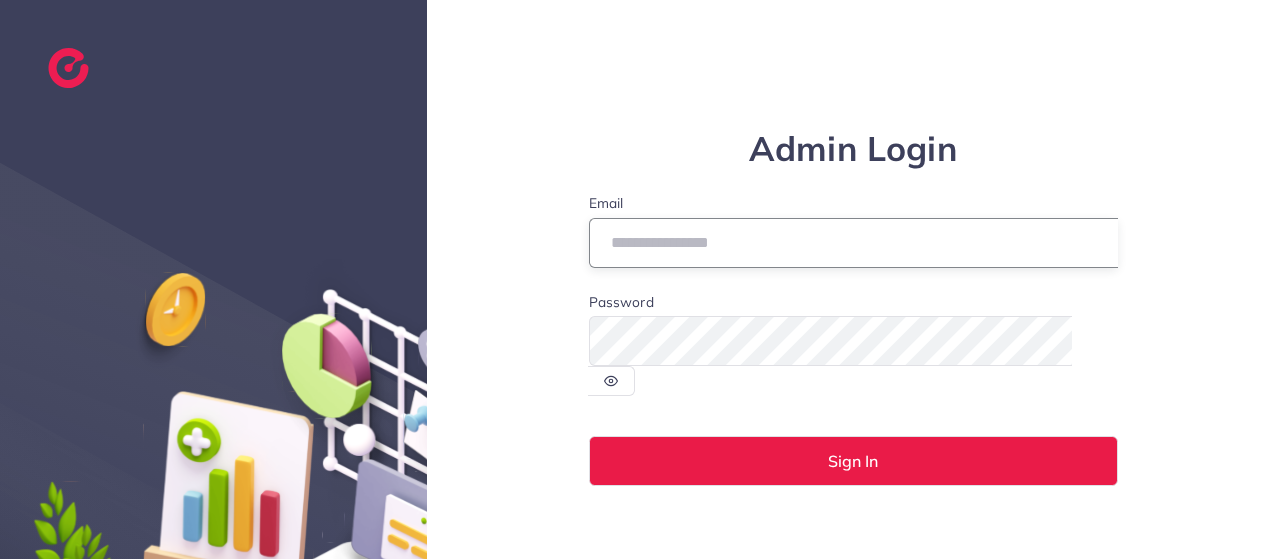 click on "Email" at bounding box center (854, 243) 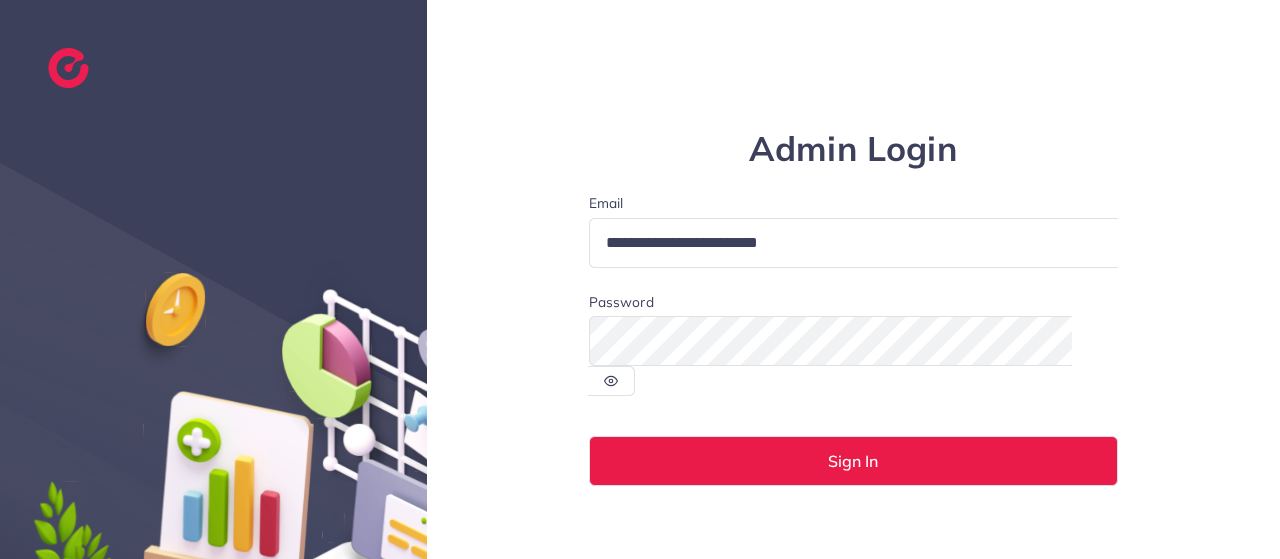 click 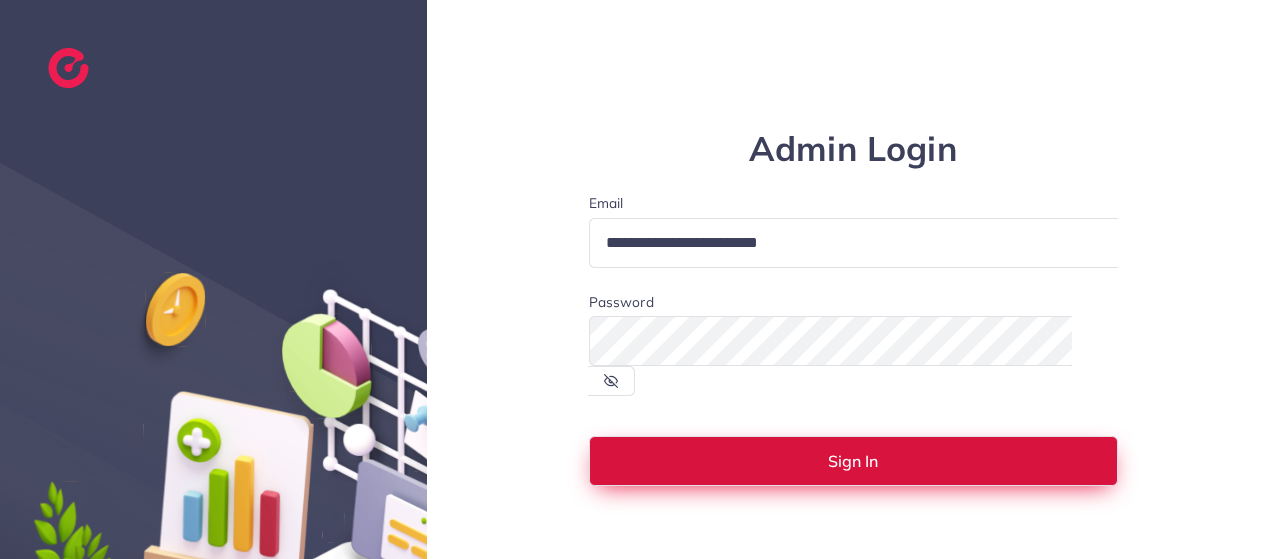 click on "Sign In" at bounding box center [854, 461] 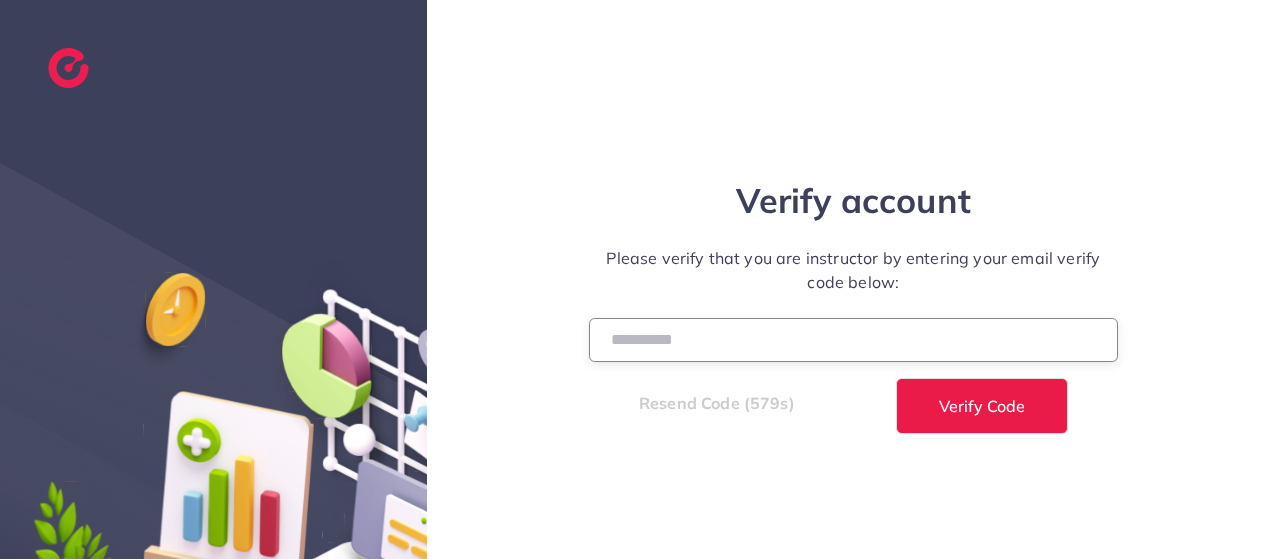 click at bounding box center (854, 339) 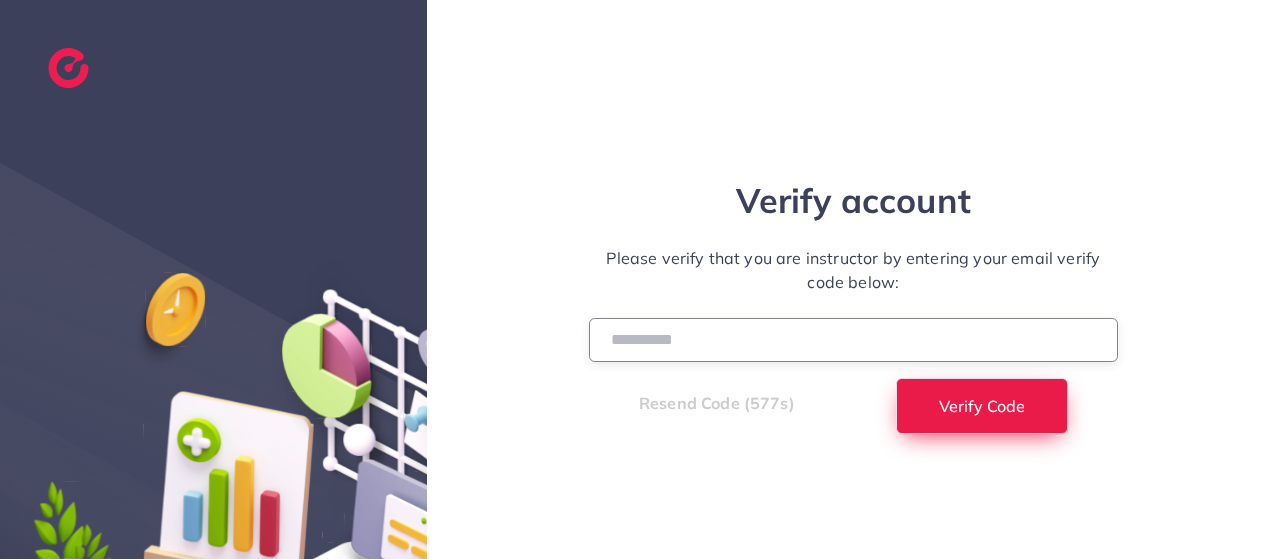 type on "******" 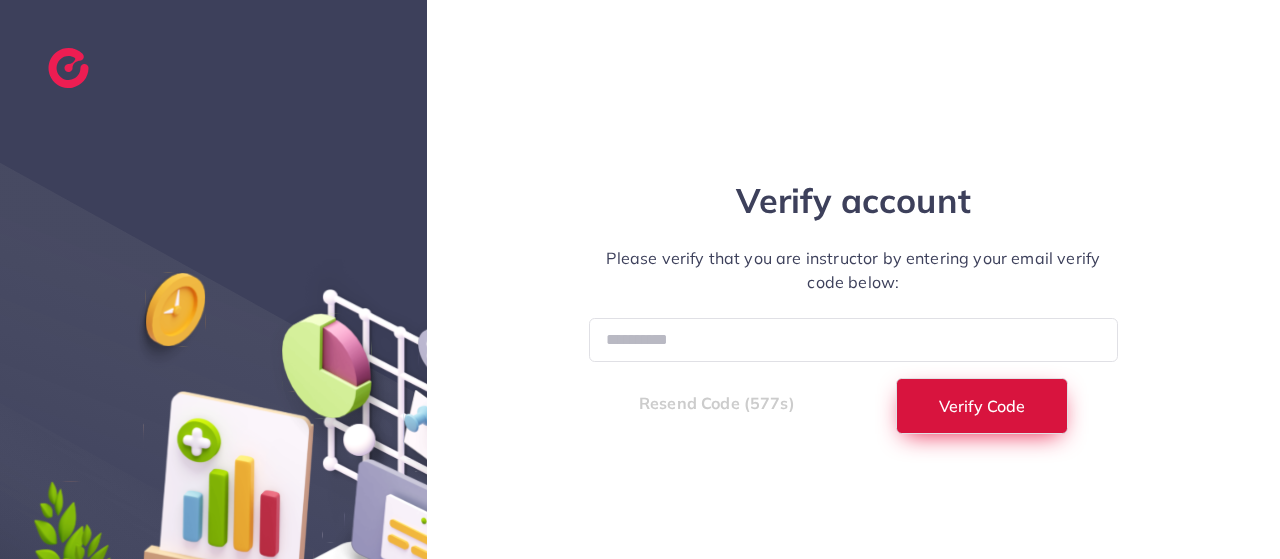 click on "Verify Code" at bounding box center [982, 406] 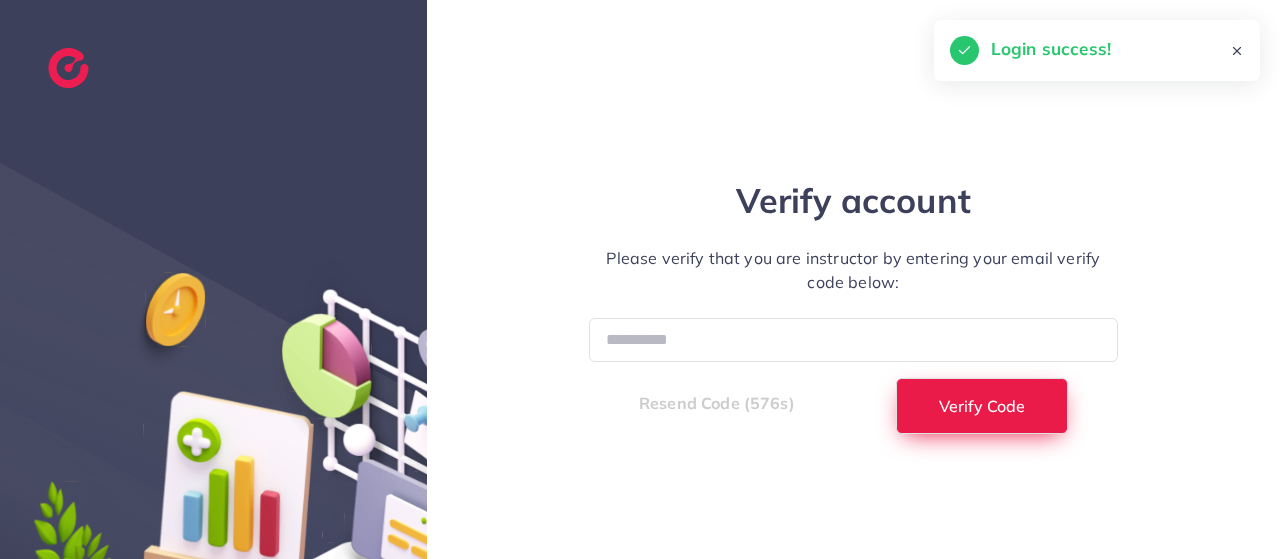 select on "*" 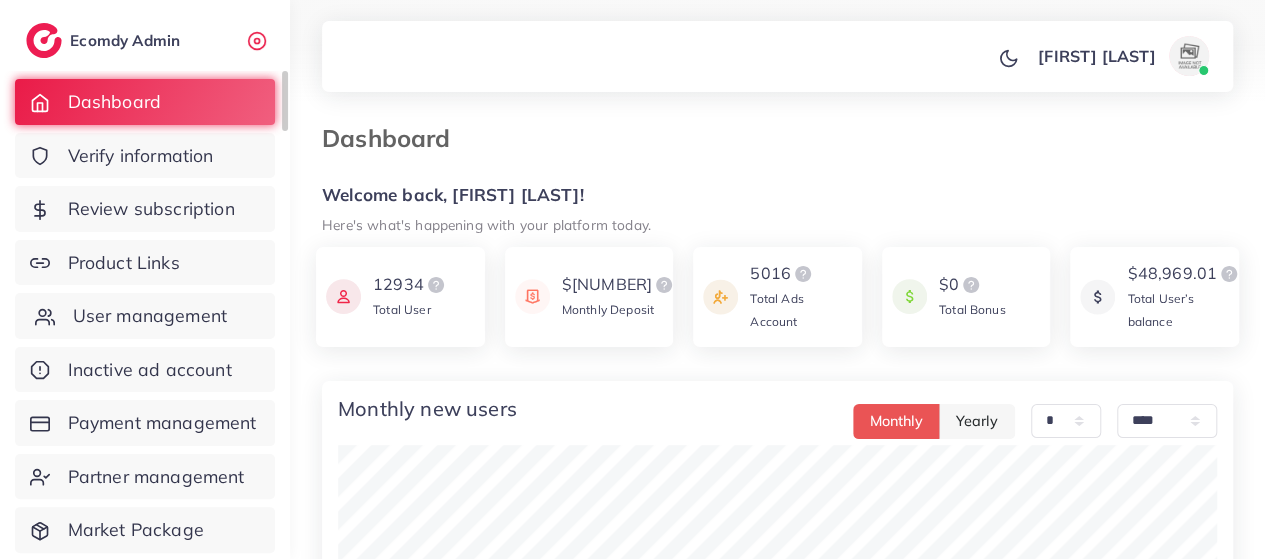 click on "User management" at bounding box center [150, 316] 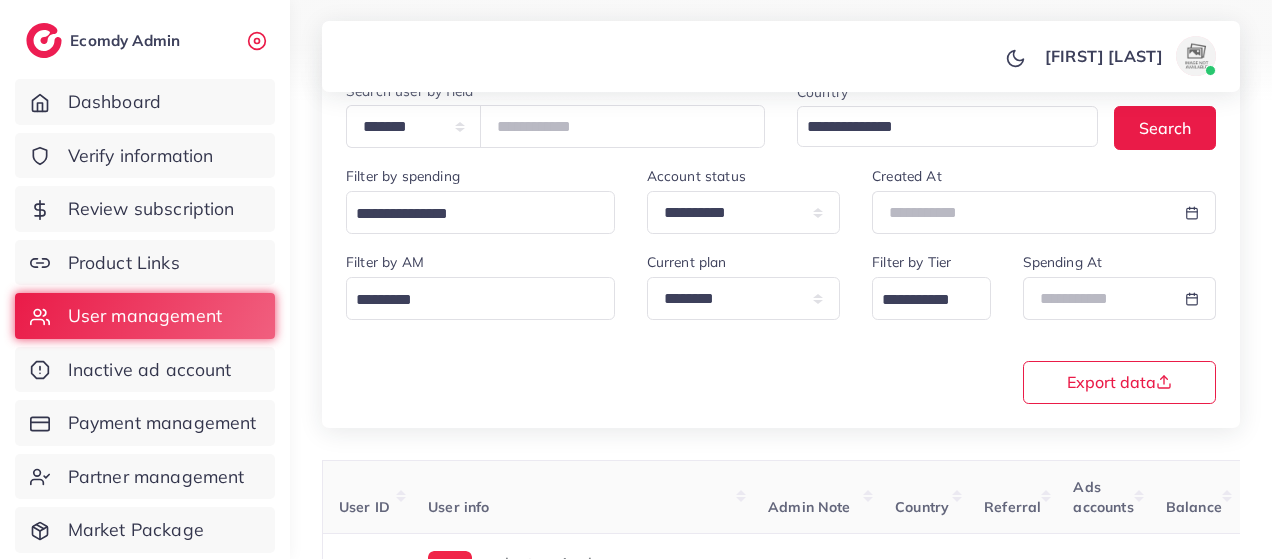 scroll, scrollTop: 200, scrollLeft: 0, axis: vertical 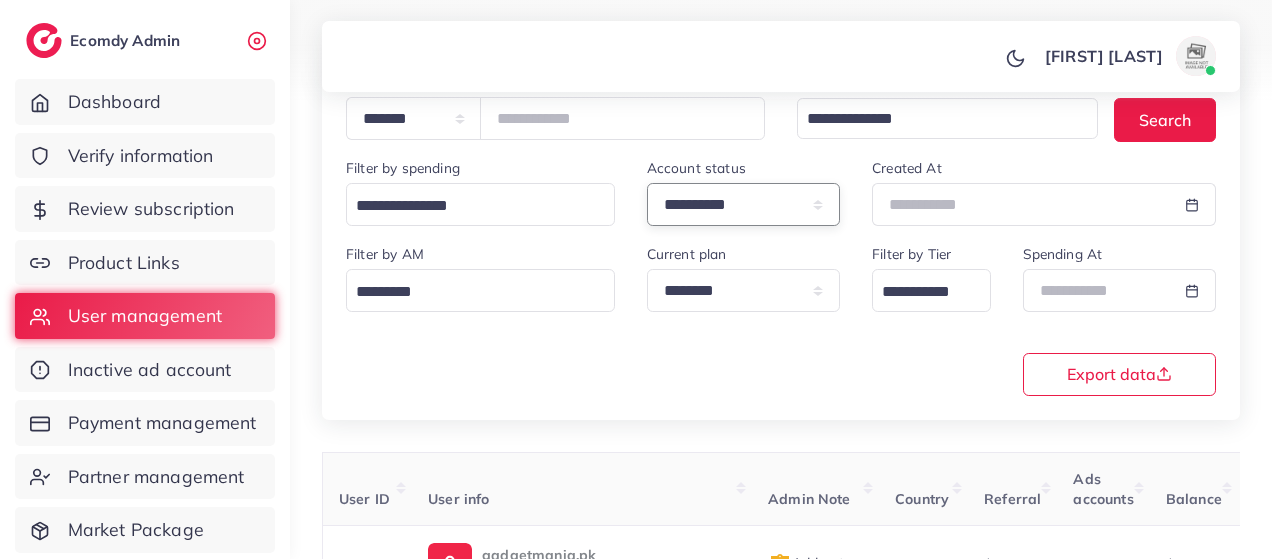 click on "**********" at bounding box center [744, 204] 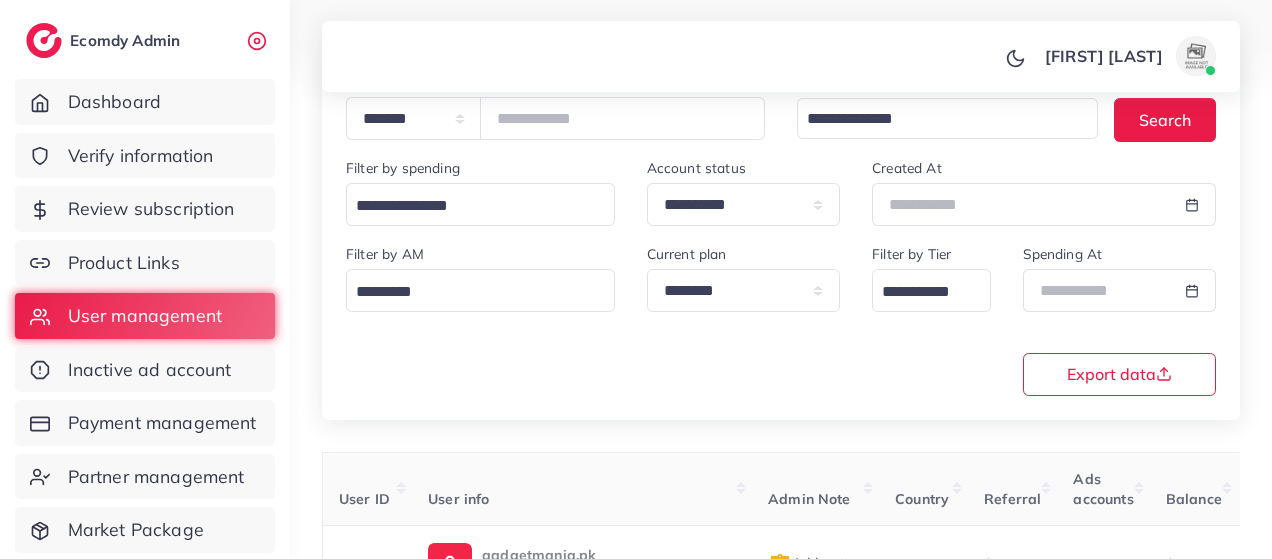 click on "**********" at bounding box center (781, 223) 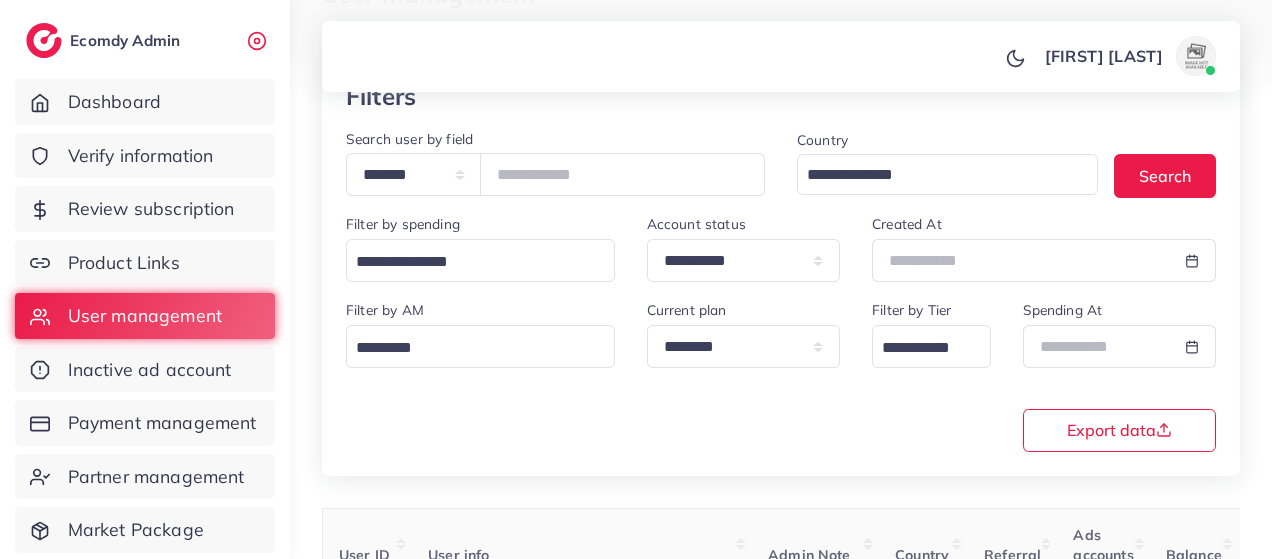scroll, scrollTop: 133, scrollLeft: 0, axis: vertical 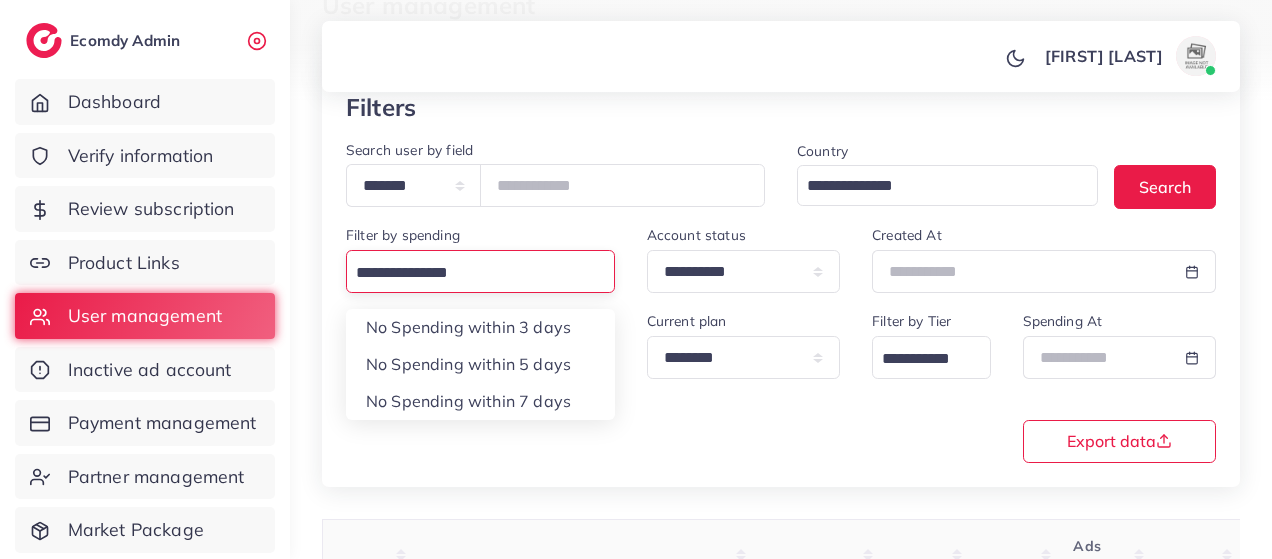 click at bounding box center (469, 273) 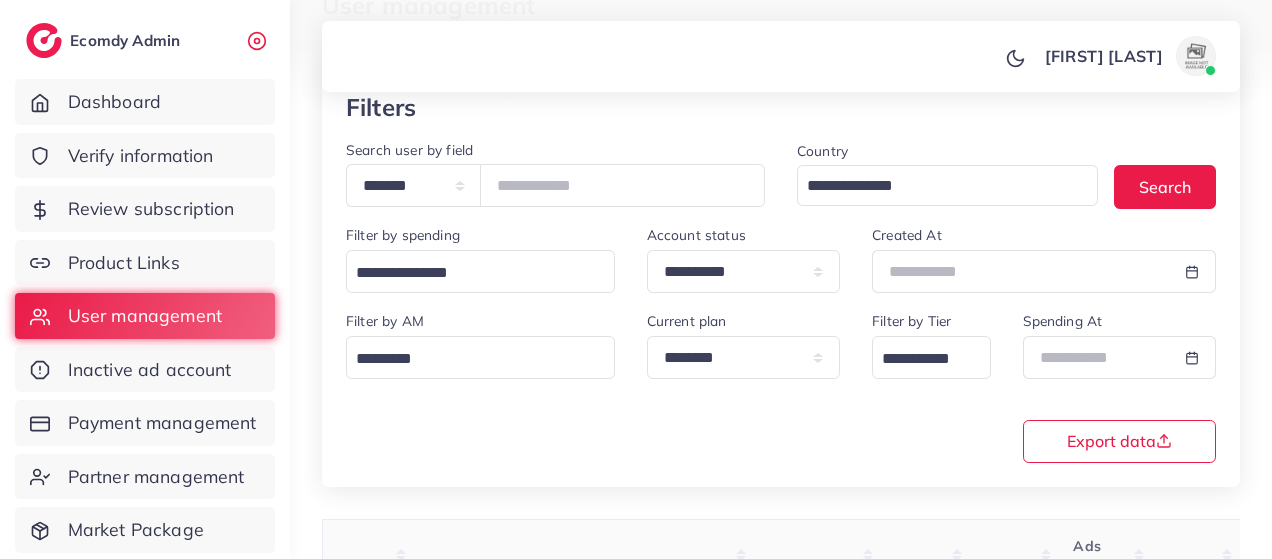 click on "Filter by spending            Loading...
No Spending within 3 days
No Spending within 5 days
No Spending within 7 days" at bounding box center [480, 258] 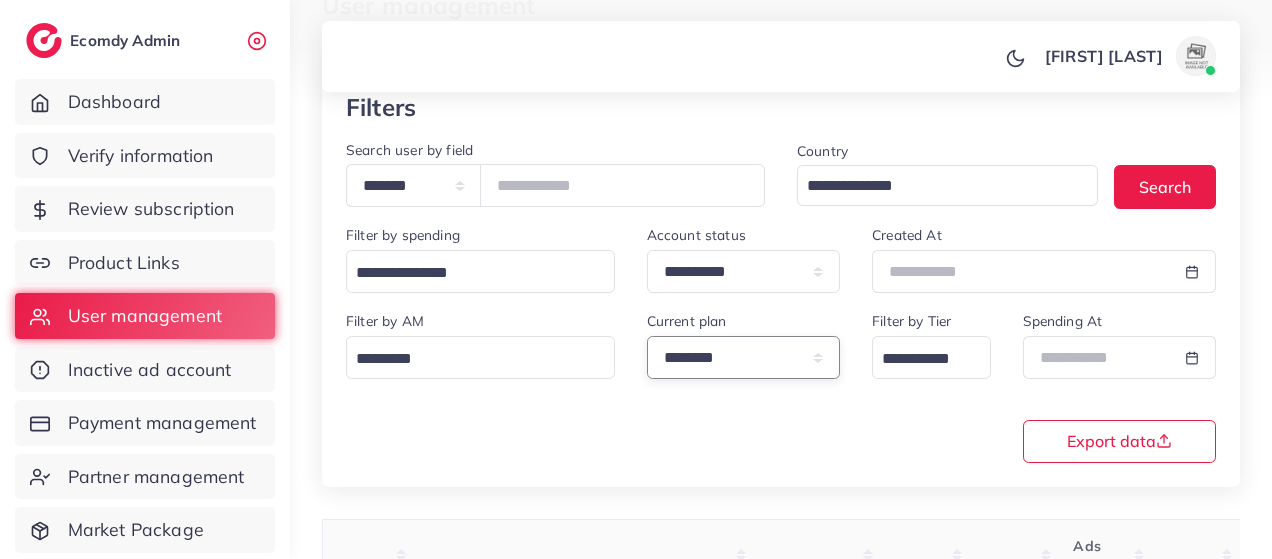 click on "**********" at bounding box center (744, 357) 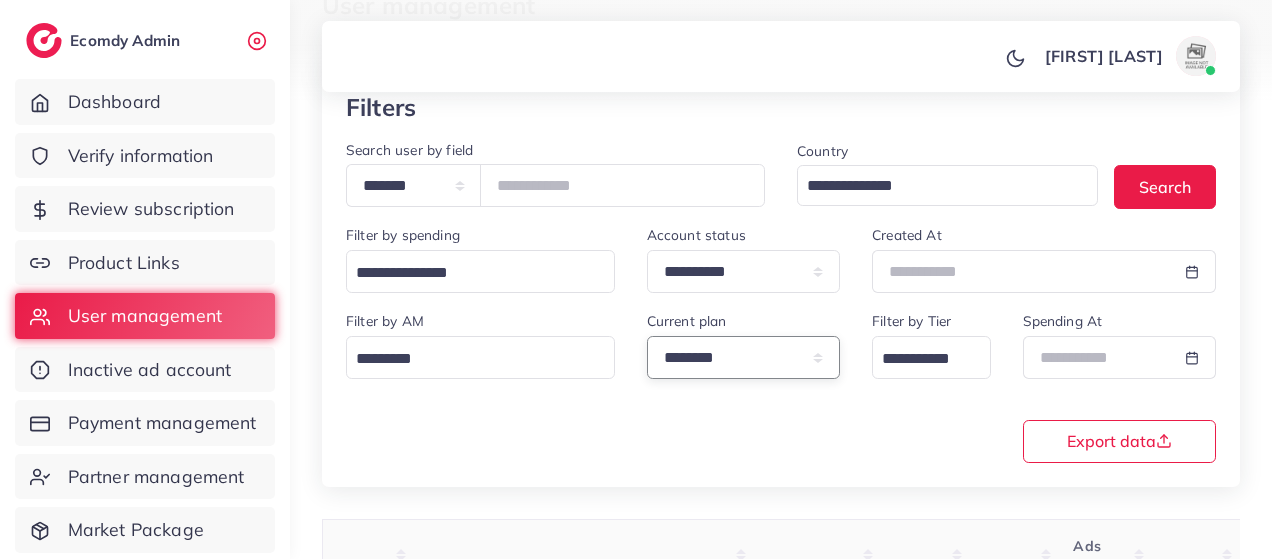 click on "**********" at bounding box center [744, 357] 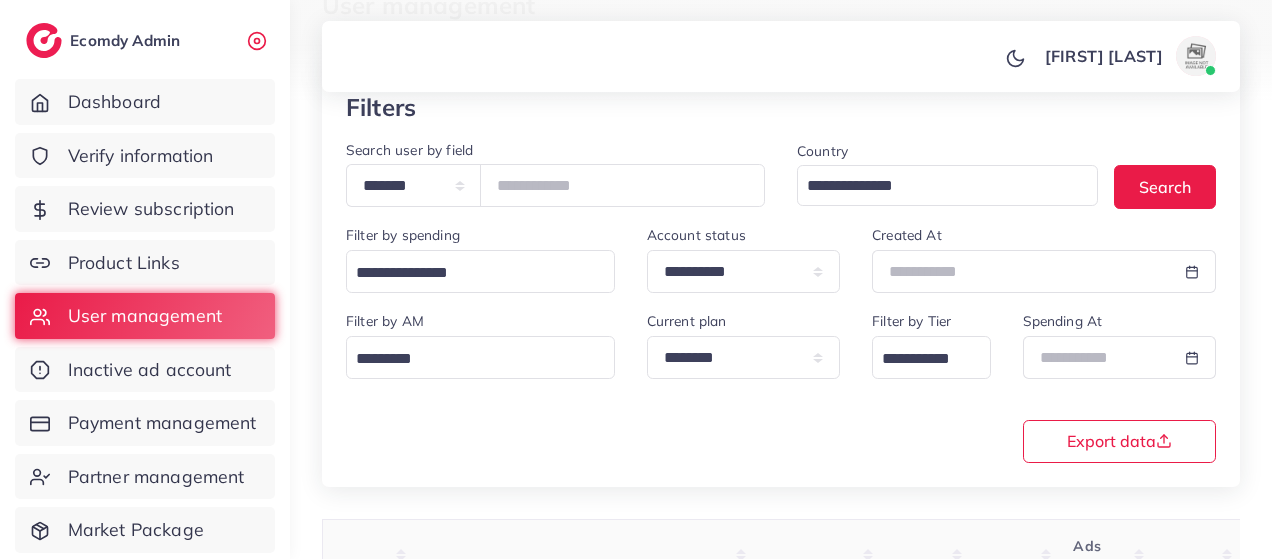 click at bounding box center (919, 359) 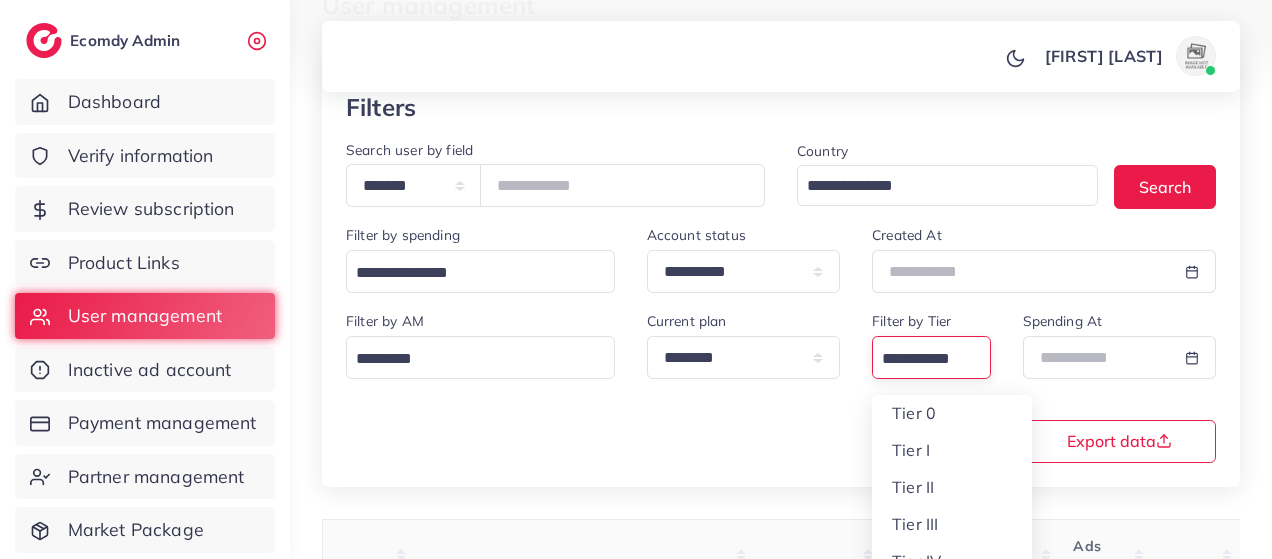 click at bounding box center [919, 359] 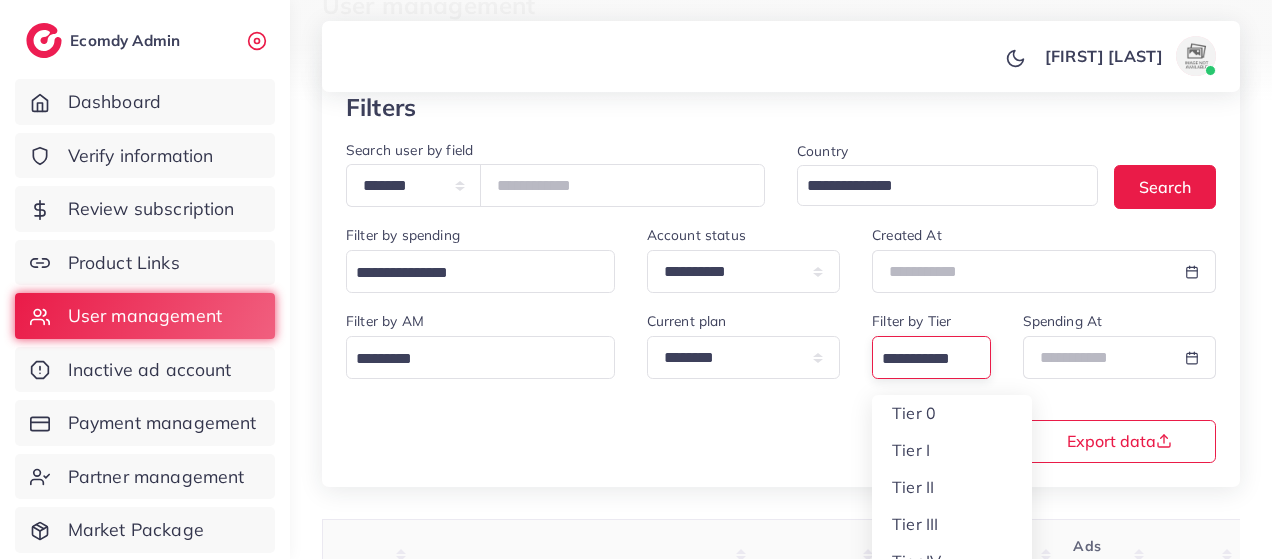 click at bounding box center (919, 359) 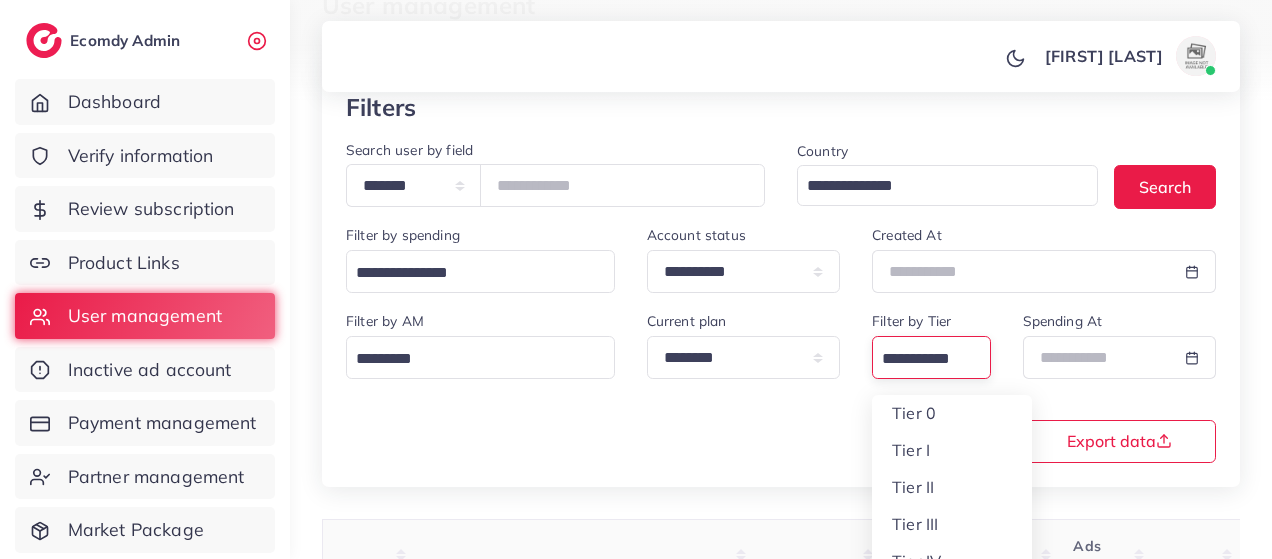 click on "**********" at bounding box center (781, 385) 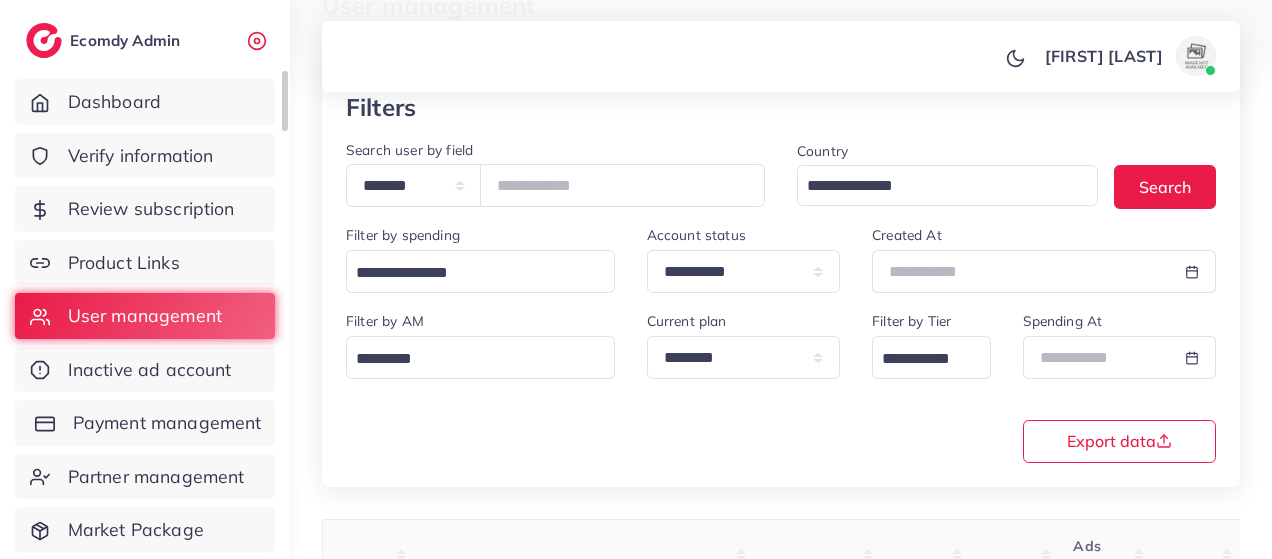 click on "Payment management" at bounding box center (167, 423) 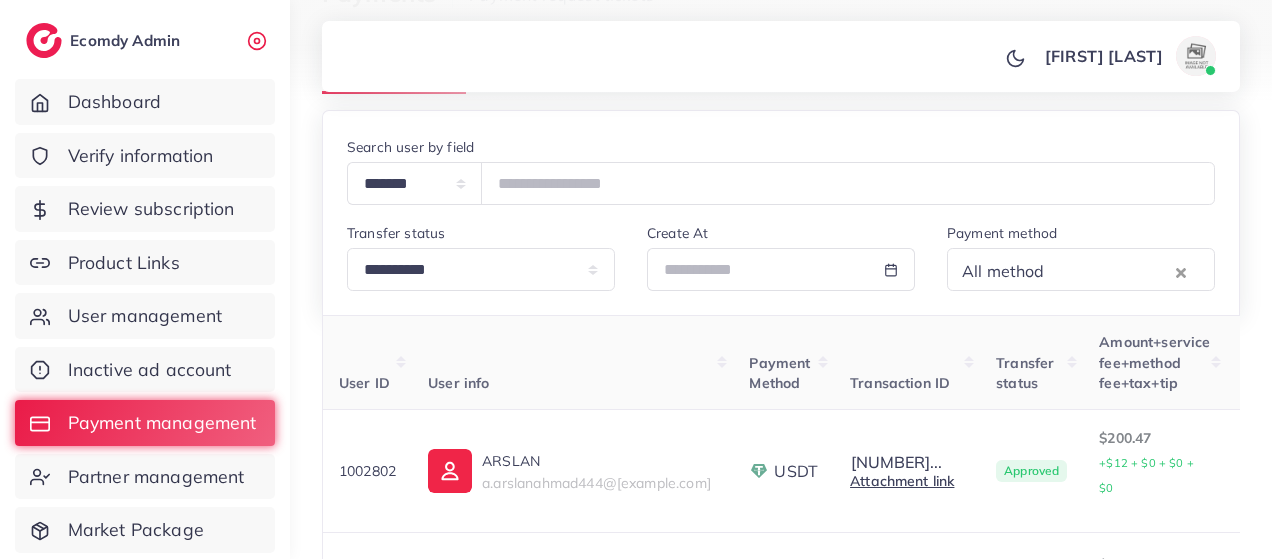 scroll, scrollTop: 146, scrollLeft: 0, axis: vertical 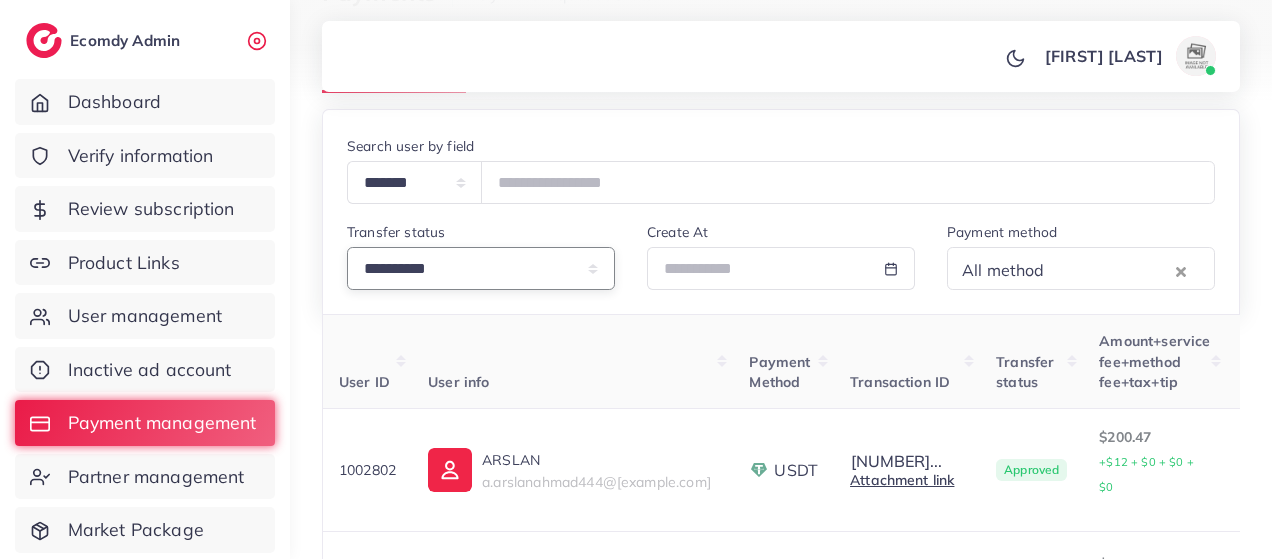 click on "**********" at bounding box center [481, 268] 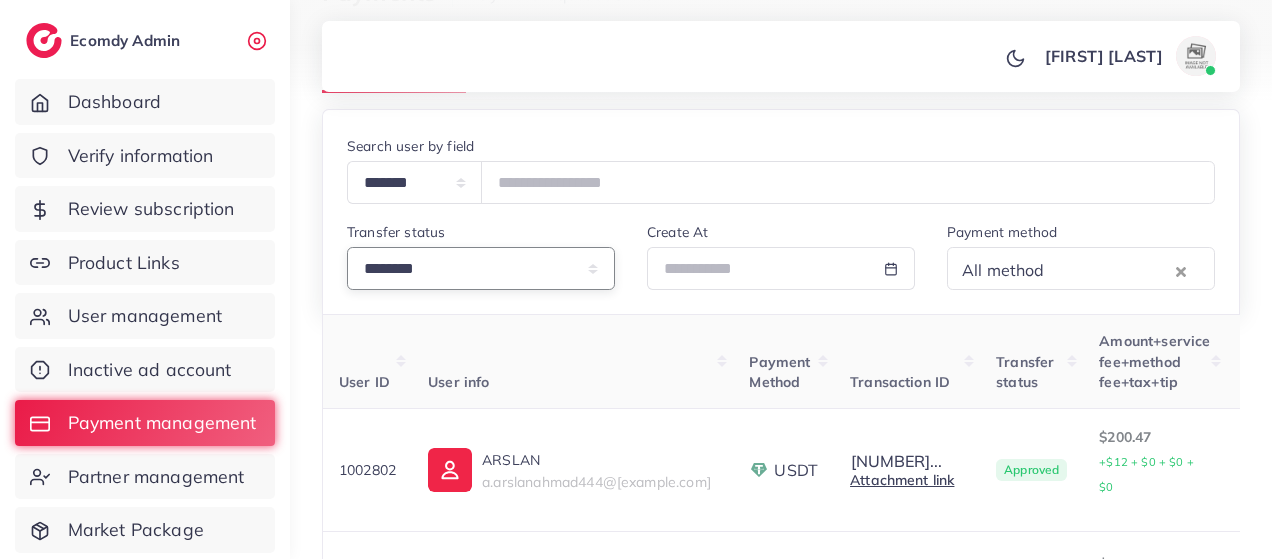 click on "**********" at bounding box center (481, 268) 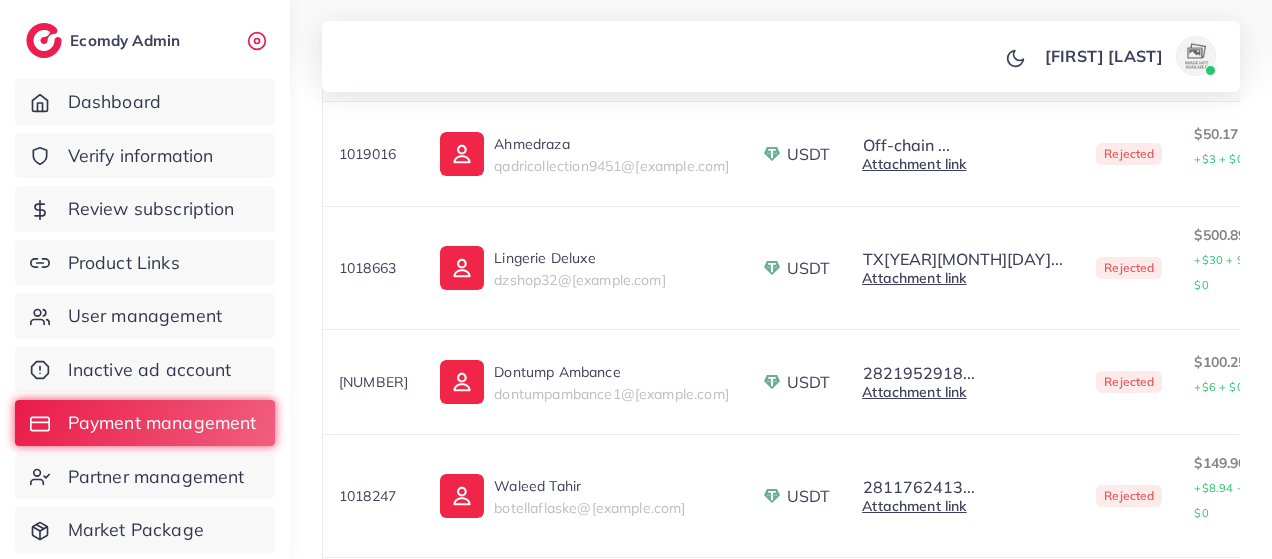 scroll, scrollTop: 0, scrollLeft: 0, axis: both 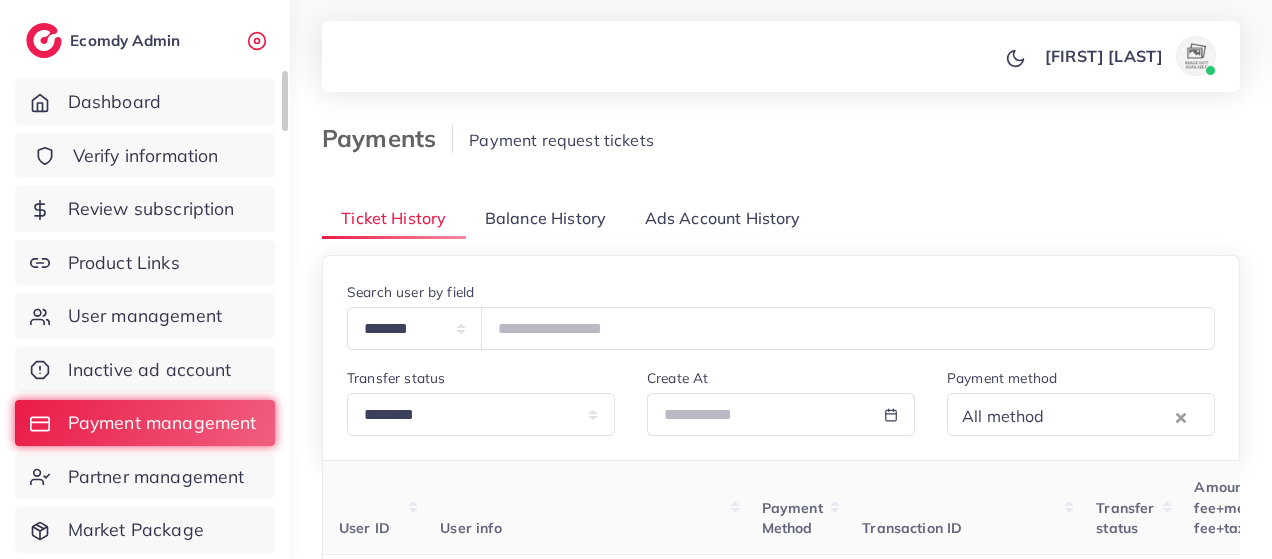 click on "Verify information" at bounding box center (146, 156) 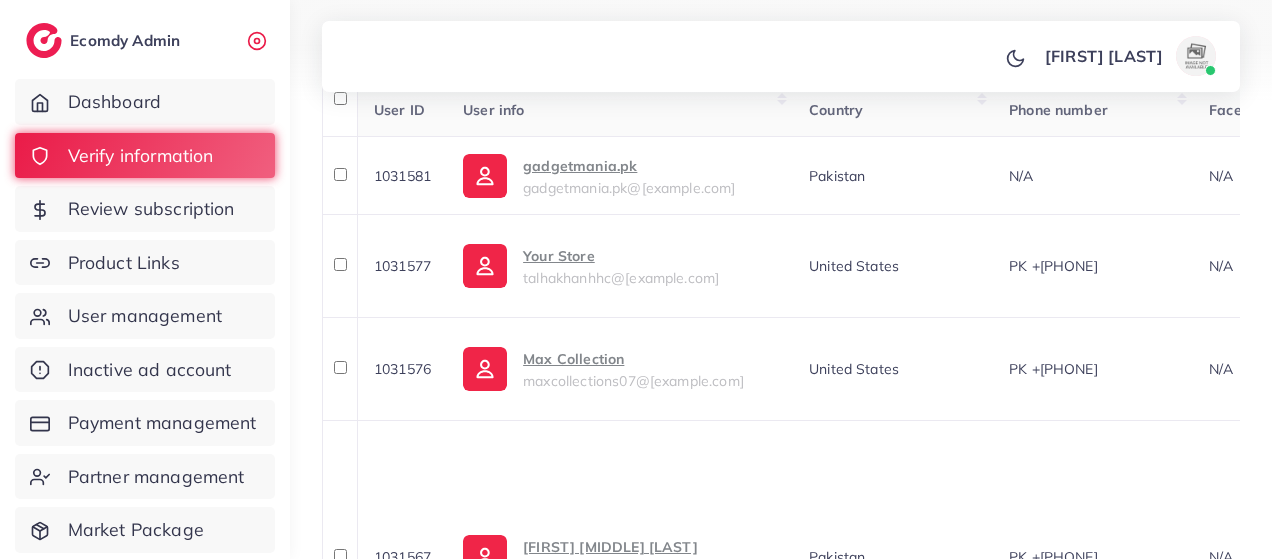 scroll, scrollTop: 420, scrollLeft: 0, axis: vertical 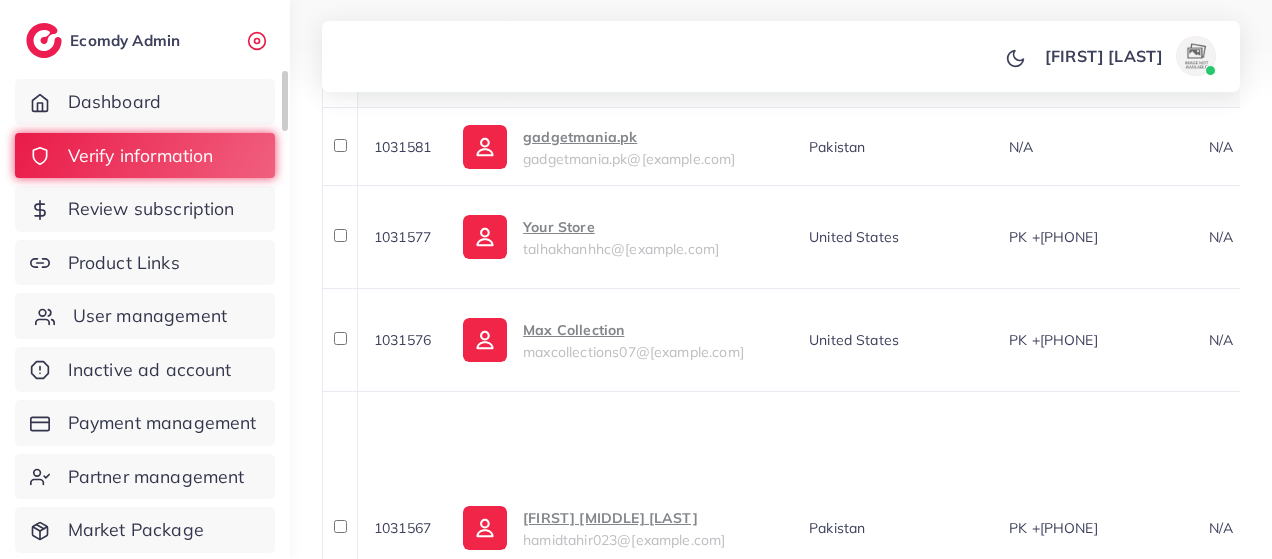 click on "User management" at bounding box center (150, 316) 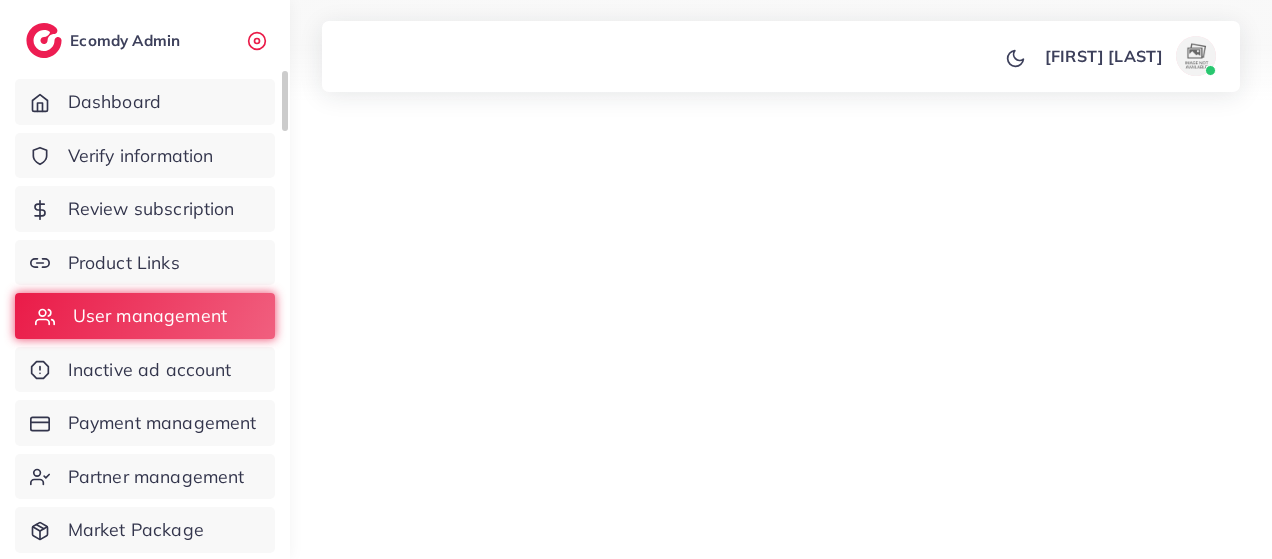scroll, scrollTop: 0, scrollLeft: 0, axis: both 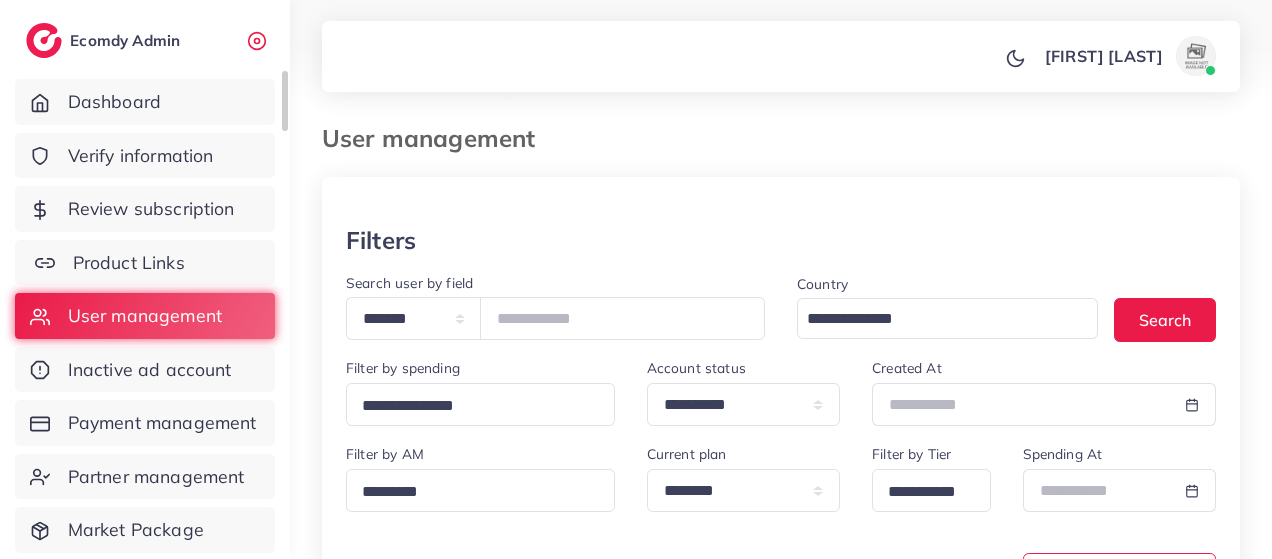 click on "Product Links" at bounding box center [129, 263] 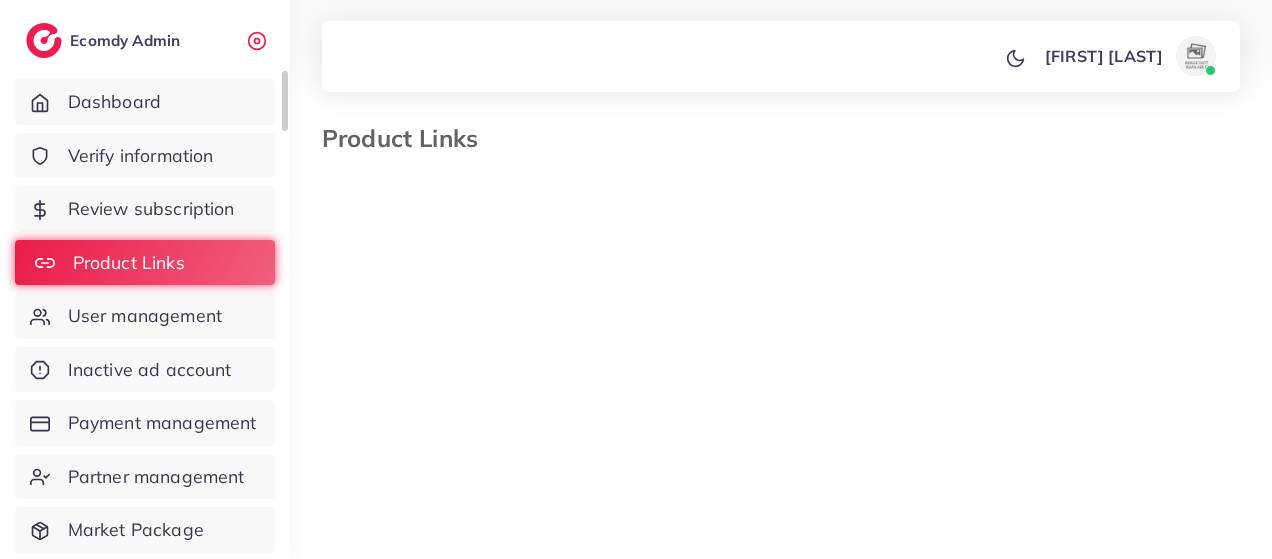 select on "*********" 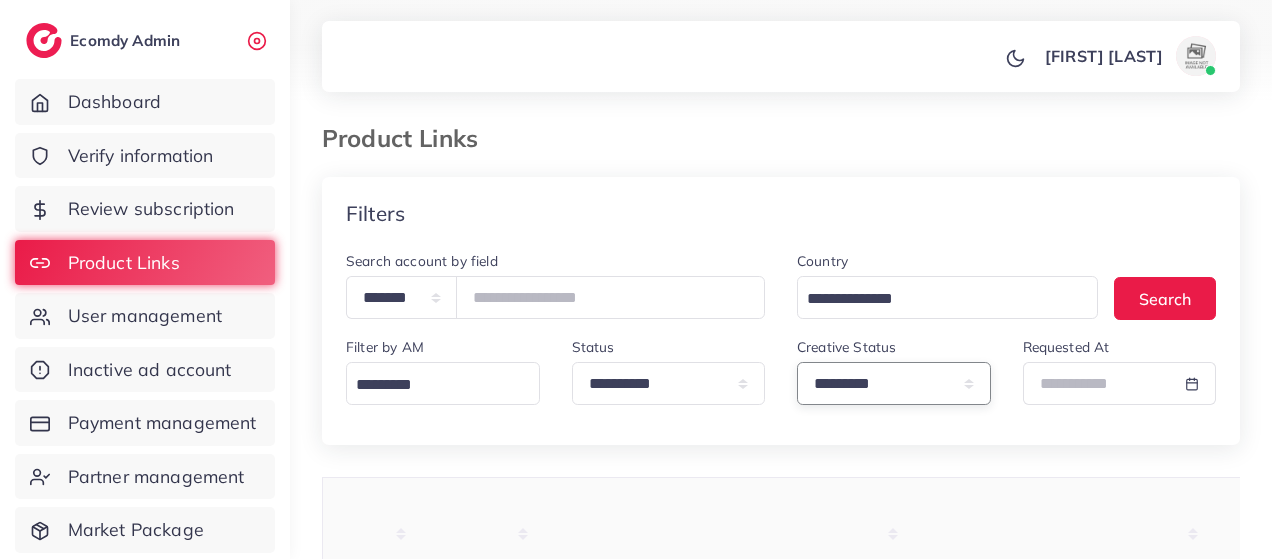 click on "**********" at bounding box center (894, 383) 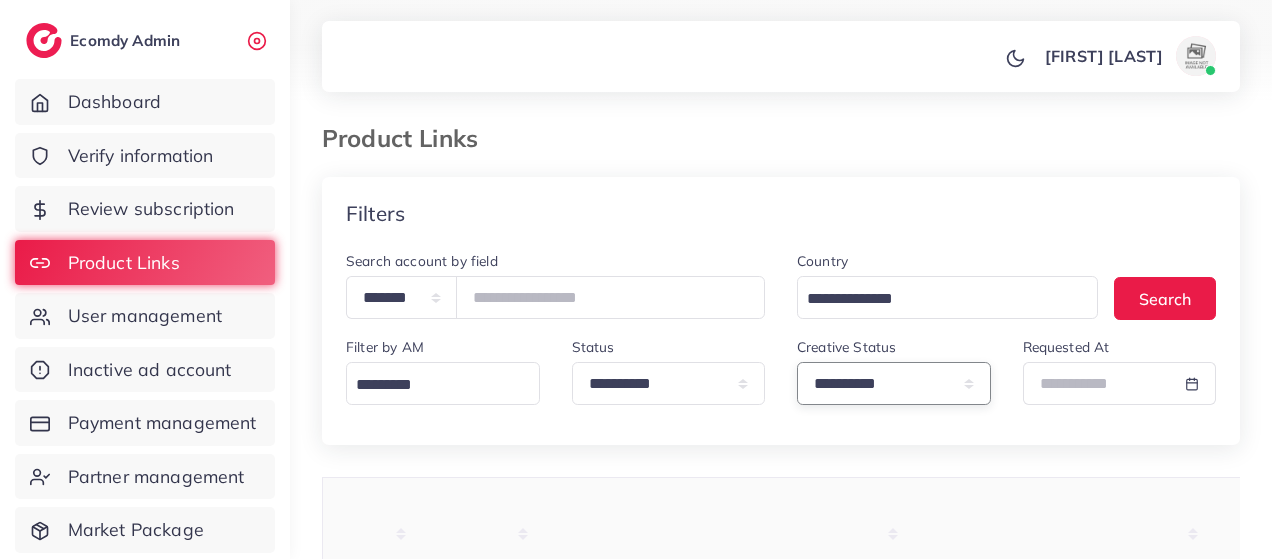 click on "**********" at bounding box center [894, 383] 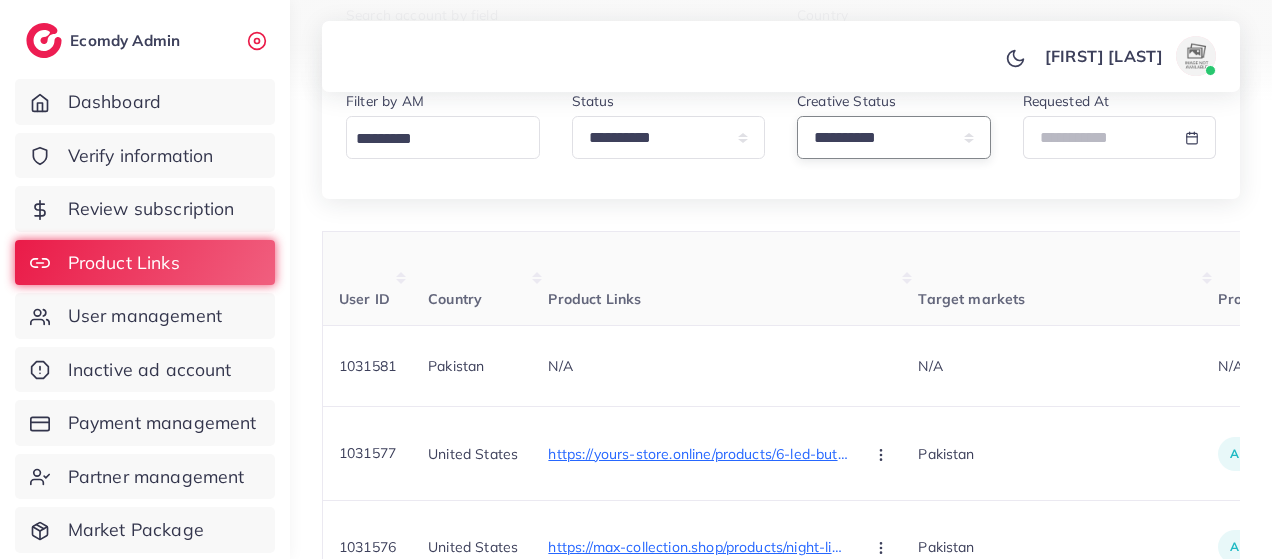 scroll, scrollTop: 193, scrollLeft: 0, axis: vertical 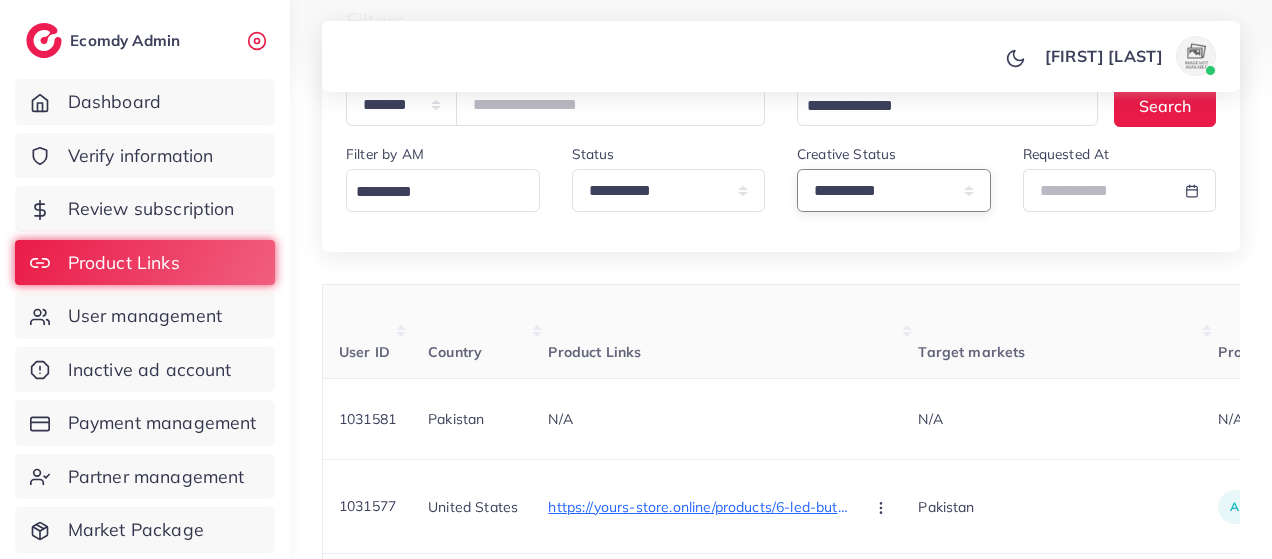 click on "**********" at bounding box center [894, 190] 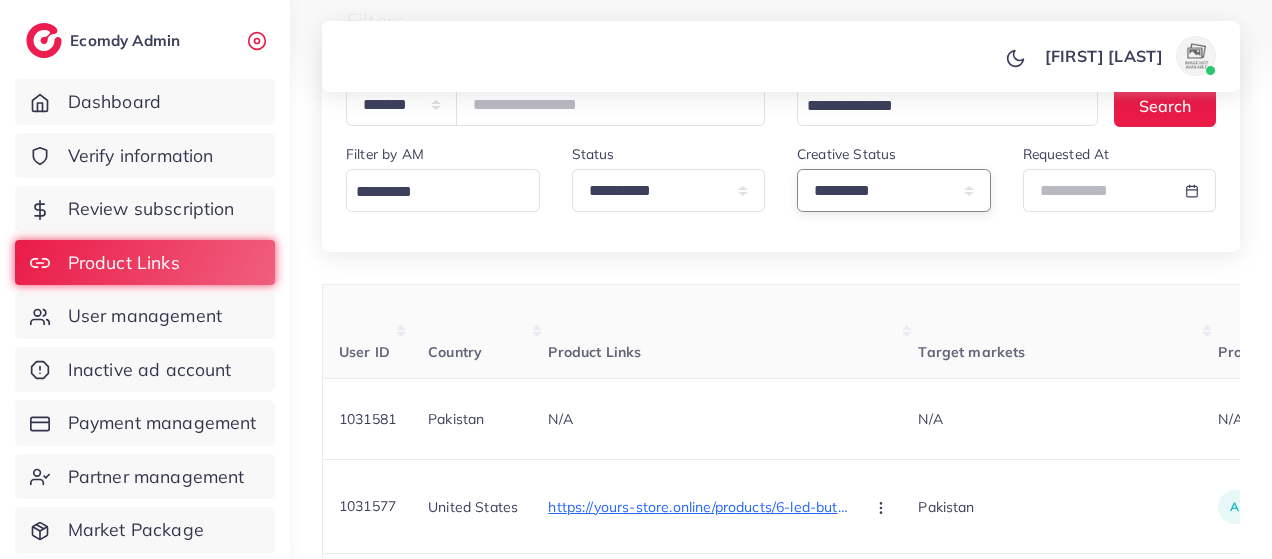click on "**********" at bounding box center (894, 190) 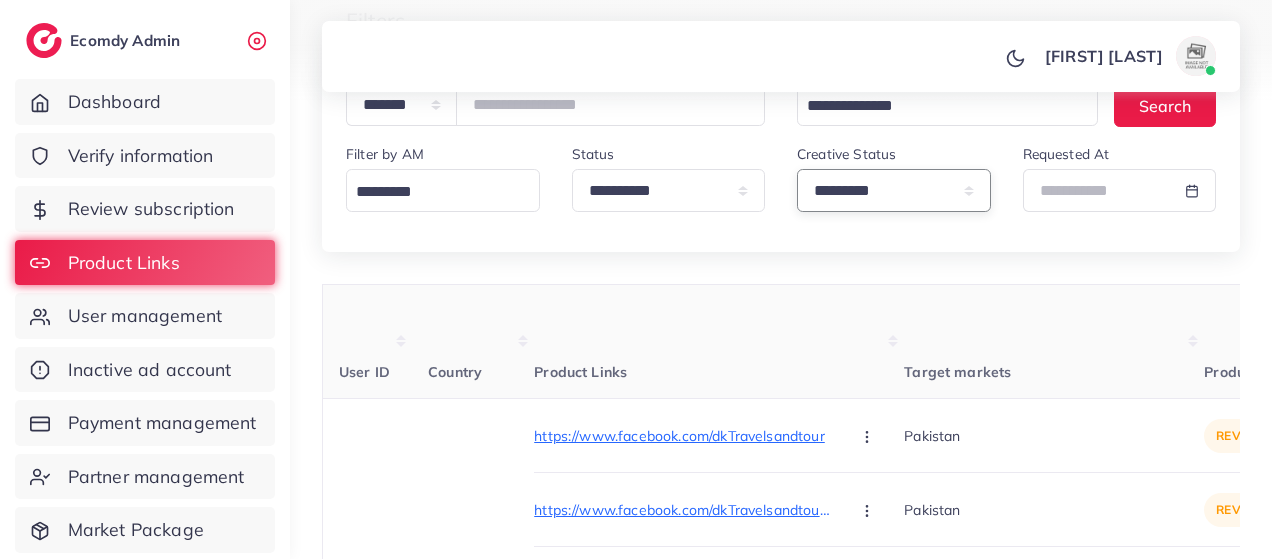 scroll, scrollTop: 360, scrollLeft: 0, axis: vertical 